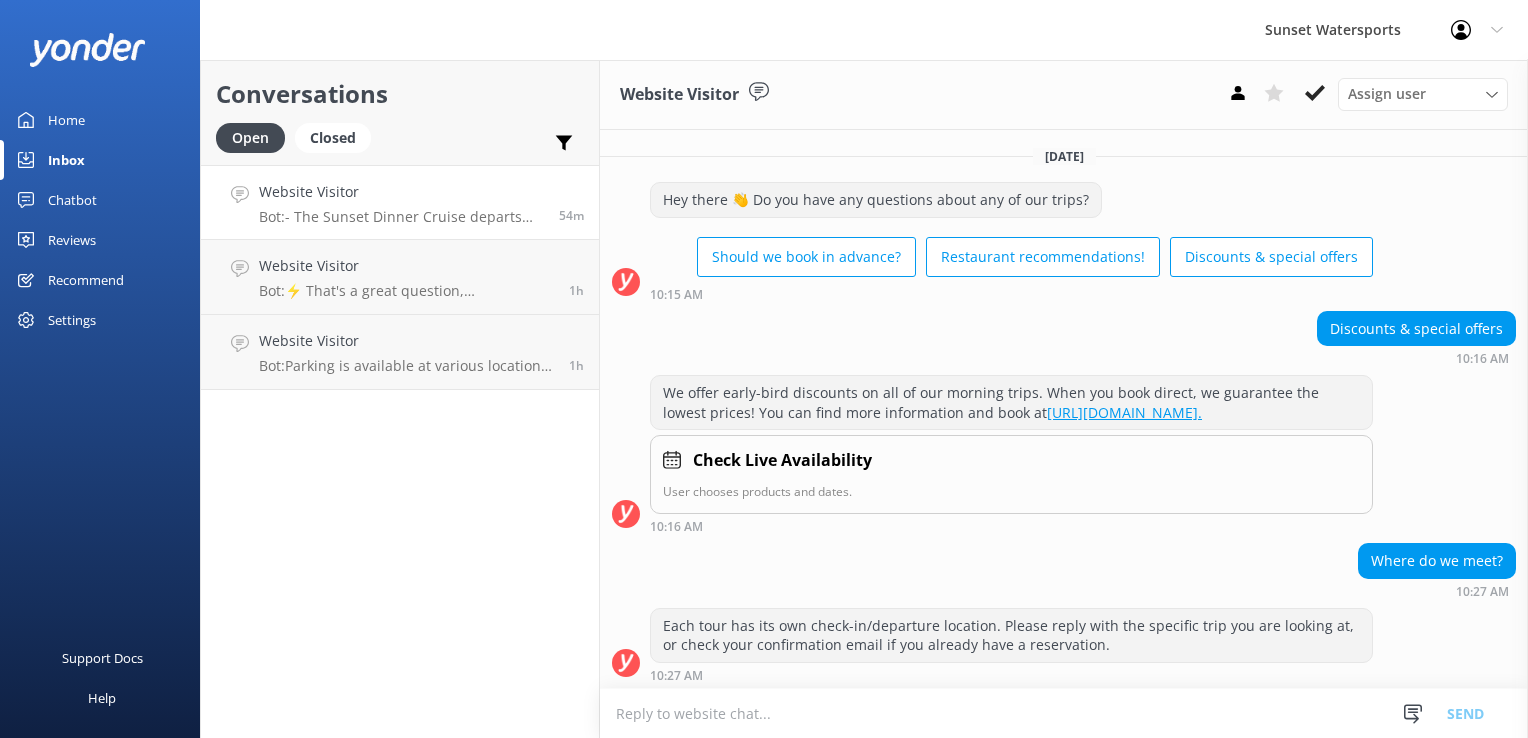 scroll, scrollTop: 0, scrollLeft: 0, axis: both 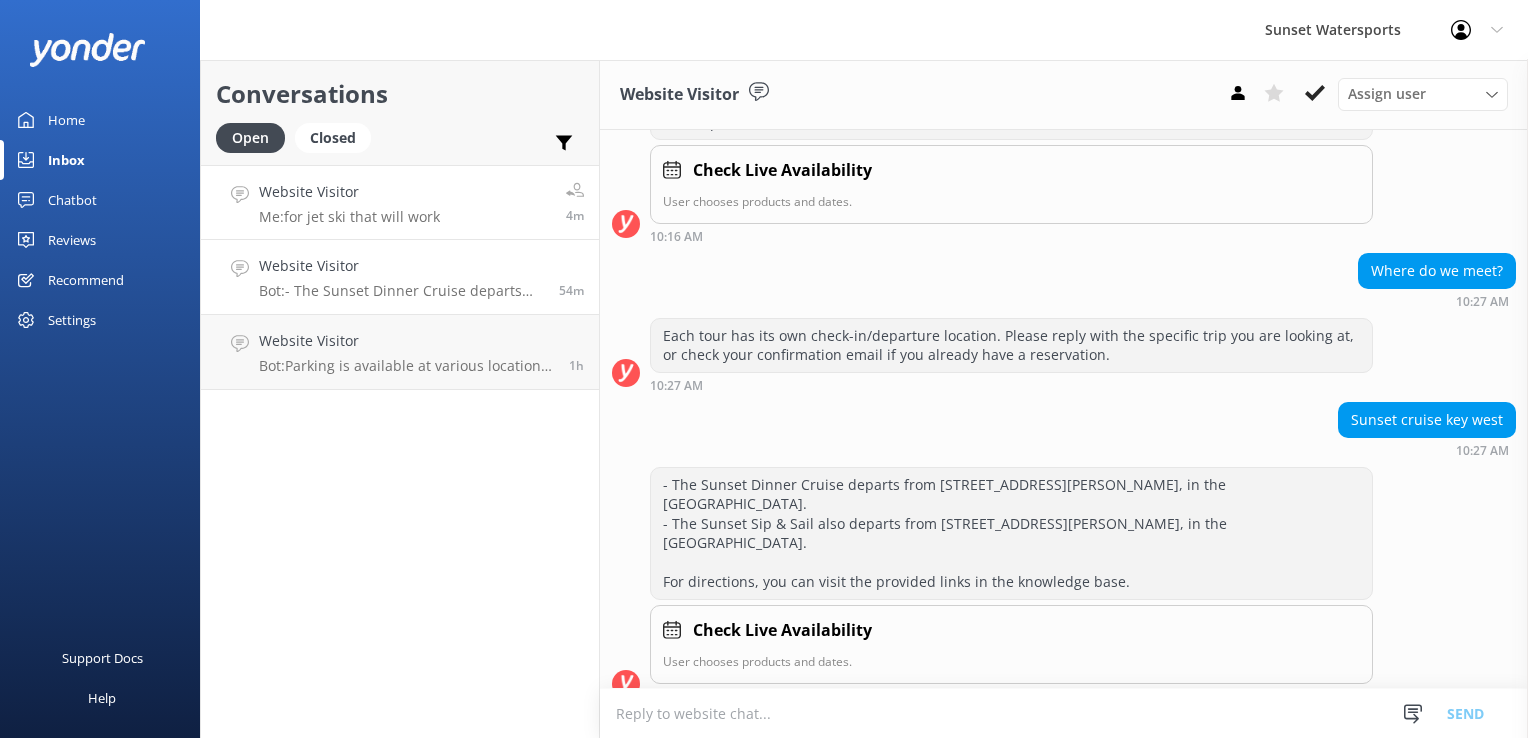 click on "Website Visitor Me:  for jet ski that will work 4m" at bounding box center [400, 202] 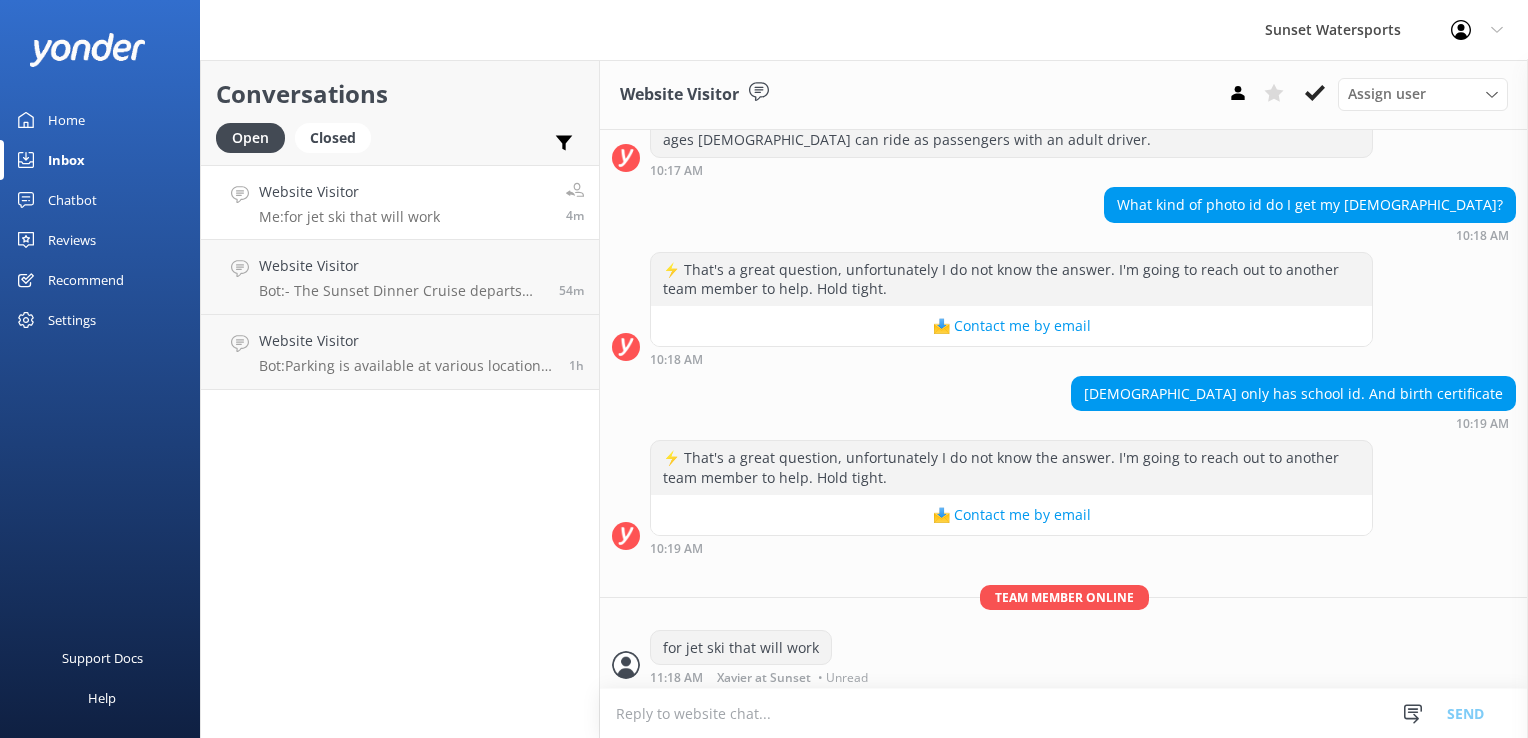 scroll, scrollTop: 294, scrollLeft: 0, axis: vertical 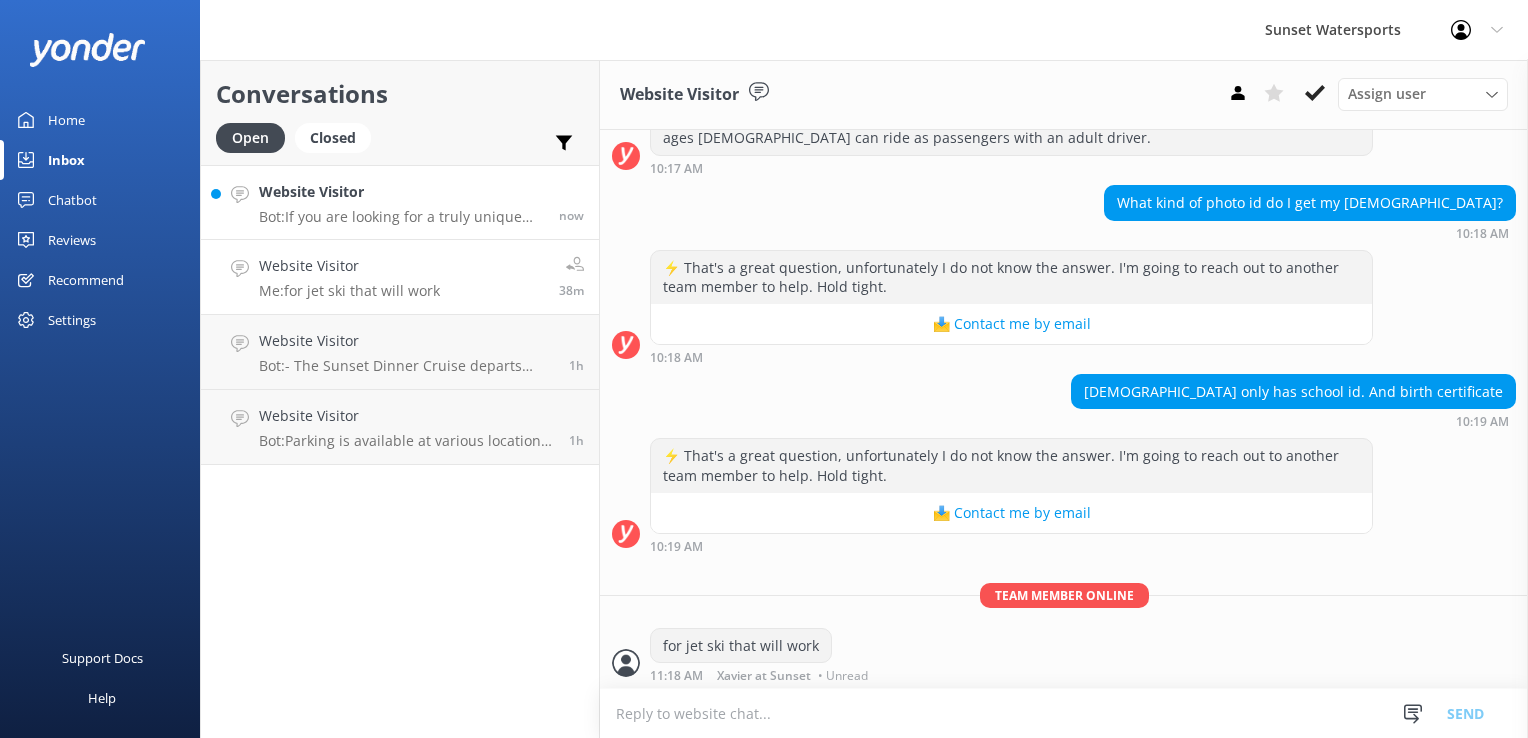 click on "Bot:  If you are looking for a truly unique Key West restaurant experience you must check out the island's only sunset dinner cruise. This trip has an executive chef cooking from an onboard kitchen, includes live music and unlimited open bar. This trip only goes out once a day and requires reservations. Check availability here https://fareharbor.com/embeds/book/sunsetwatersportskeywest/items/263702/?full-items=yes&flow=468304" at bounding box center (401, 217) 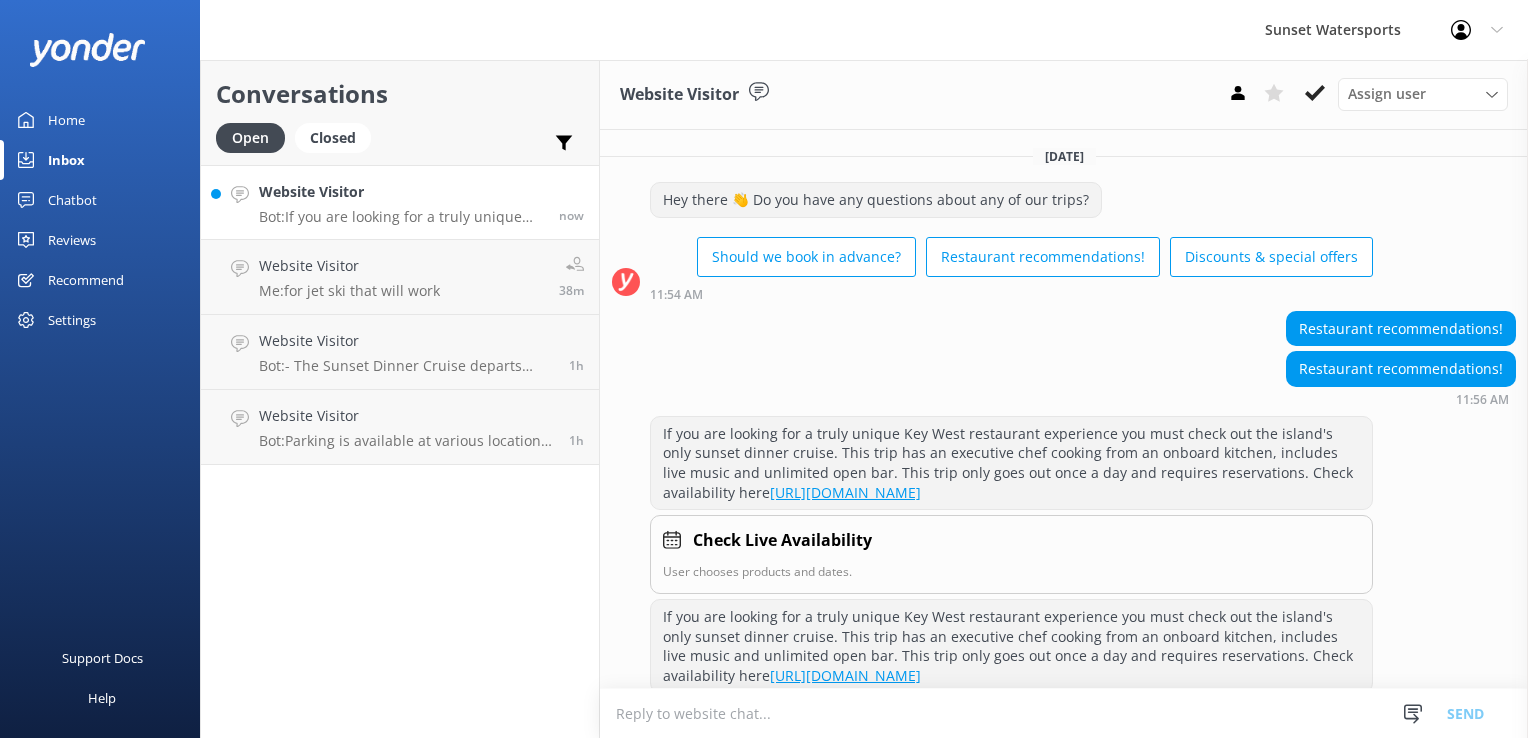 scroll, scrollTop: 153, scrollLeft: 0, axis: vertical 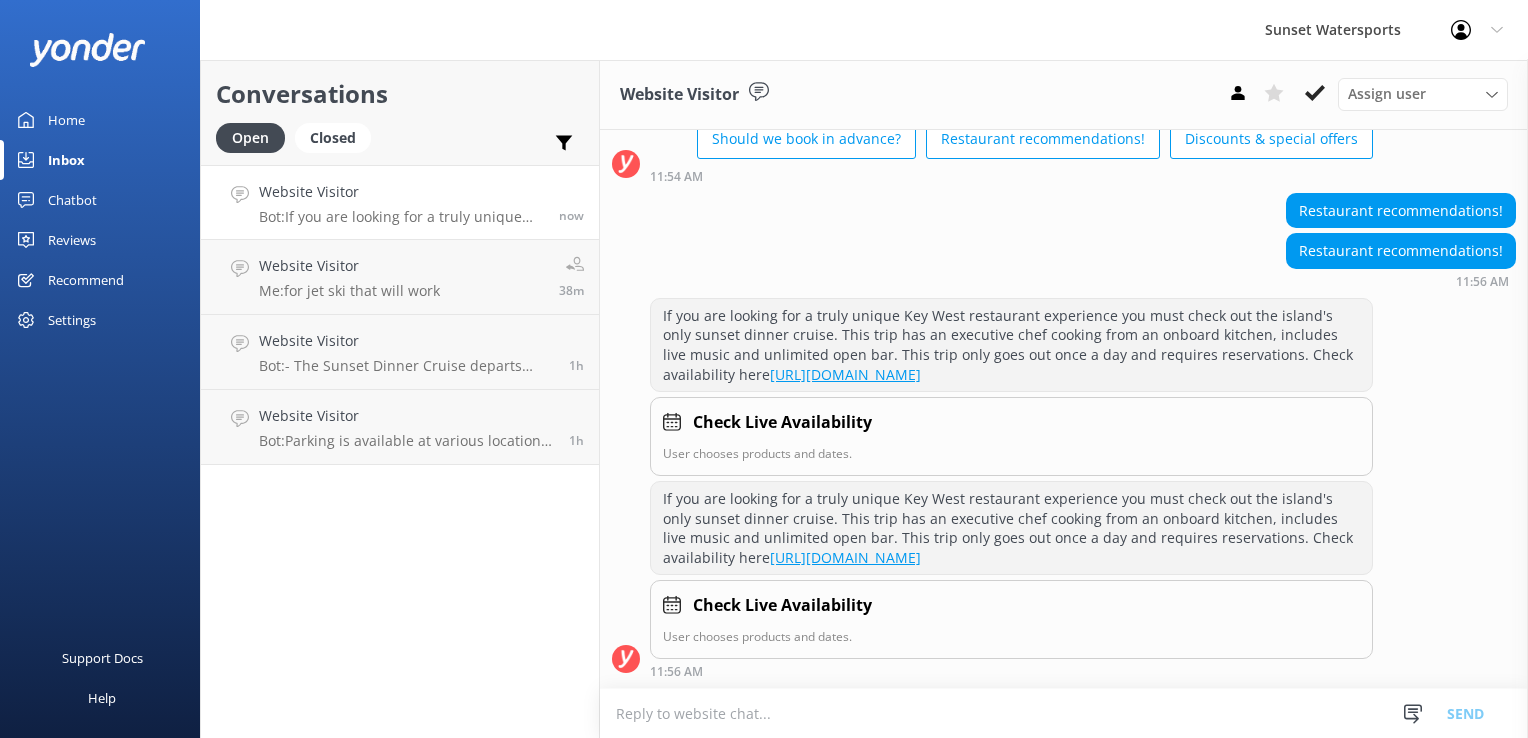 click at bounding box center (1064, 713) 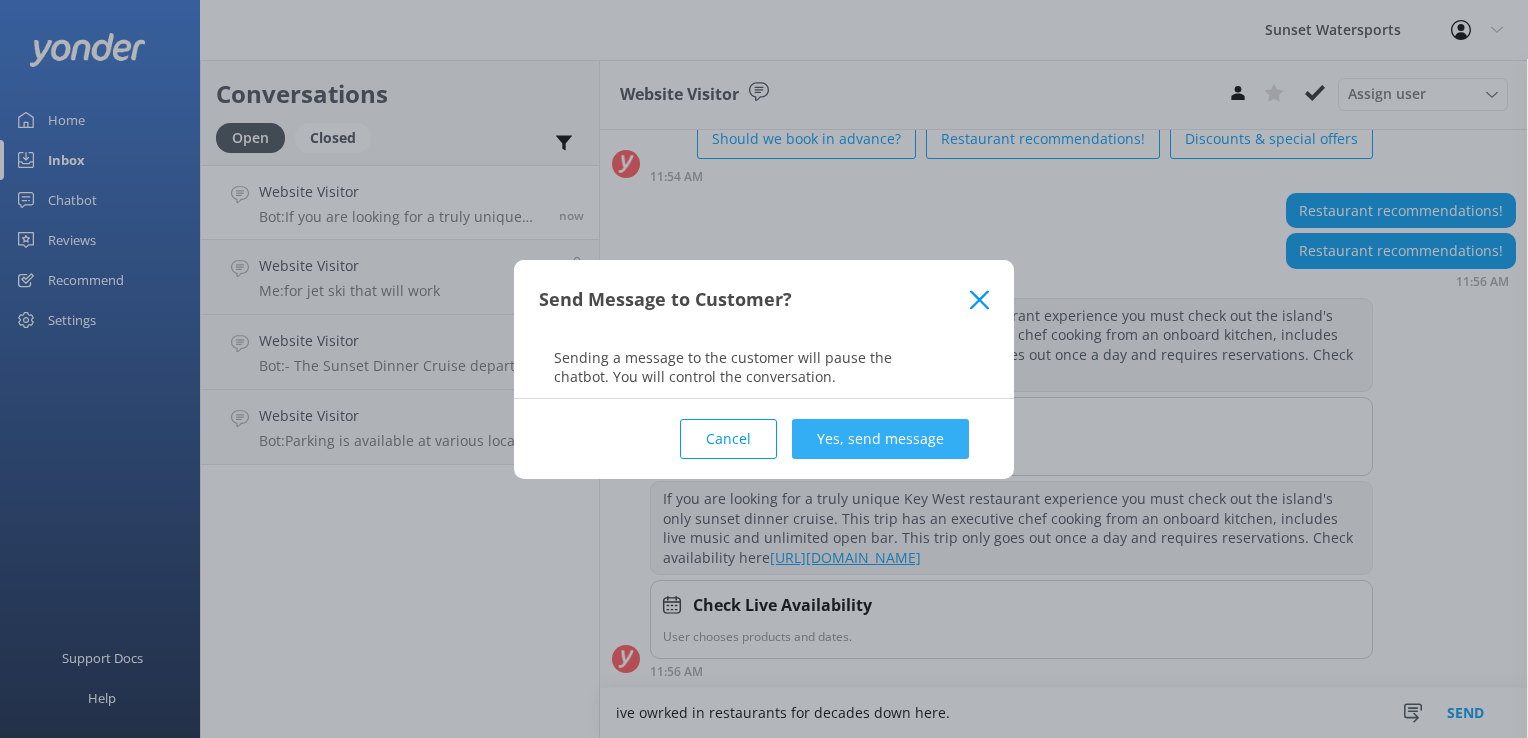 type on "ive owrked in restaurants for decades down here." 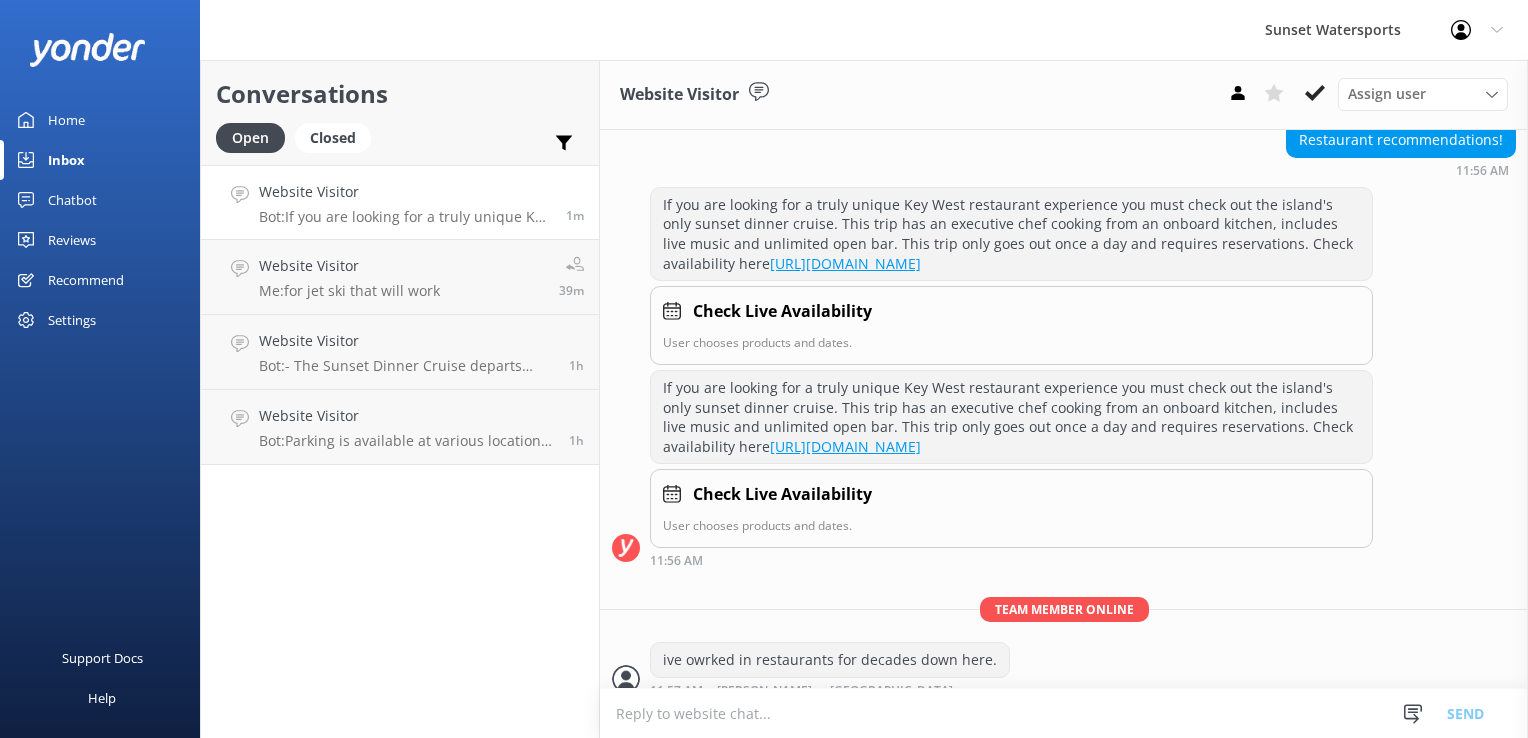 scroll, scrollTop: 284, scrollLeft: 0, axis: vertical 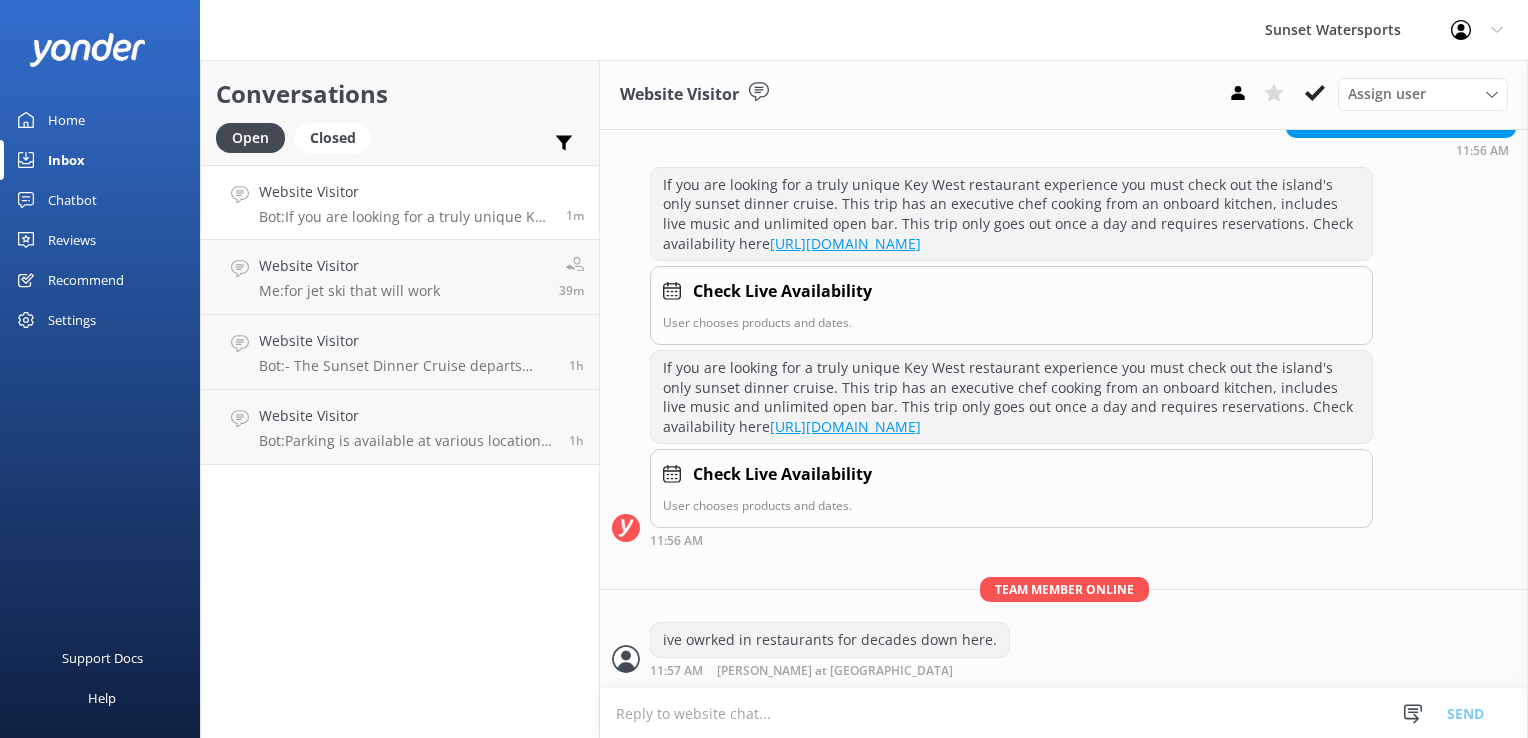 click at bounding box center (1064, 713) 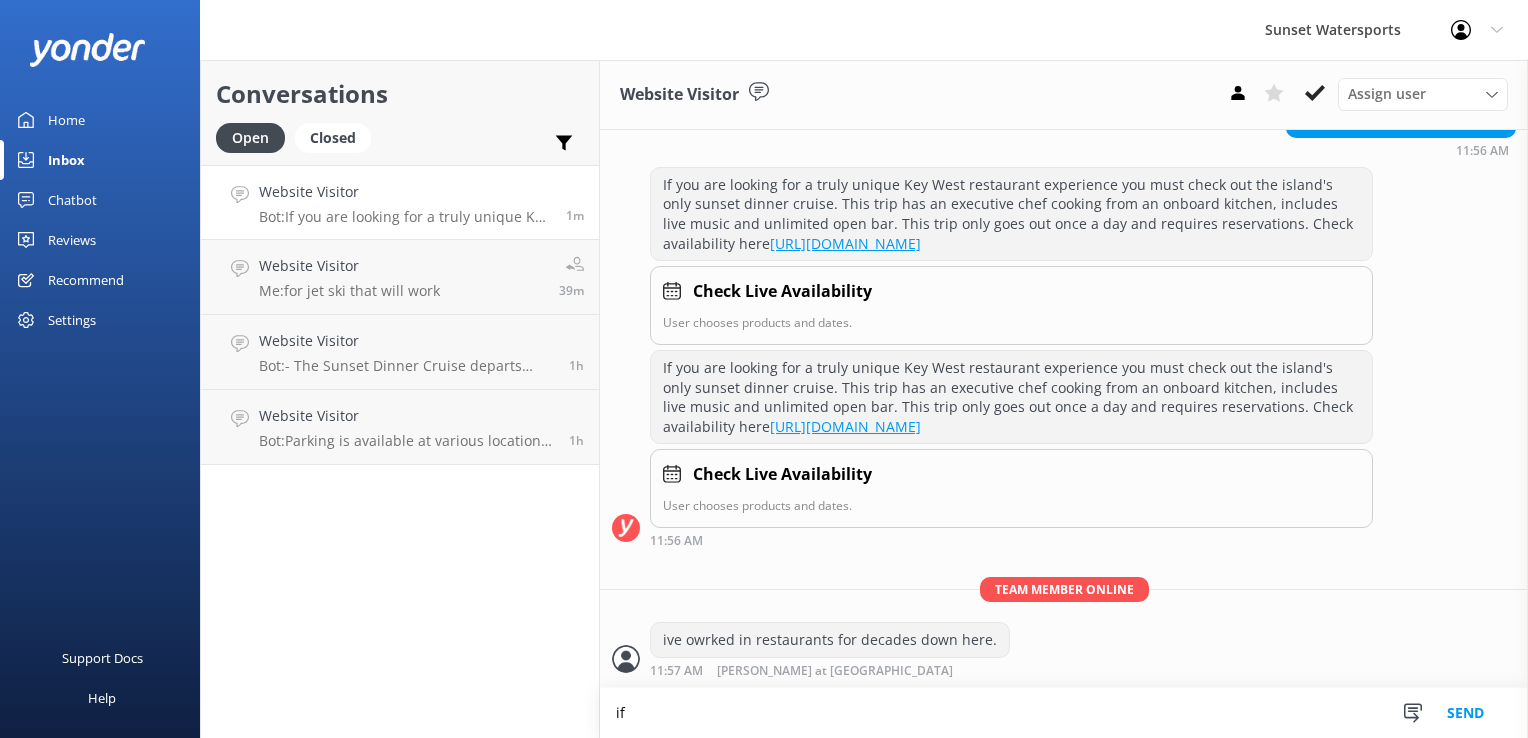 type on "i" 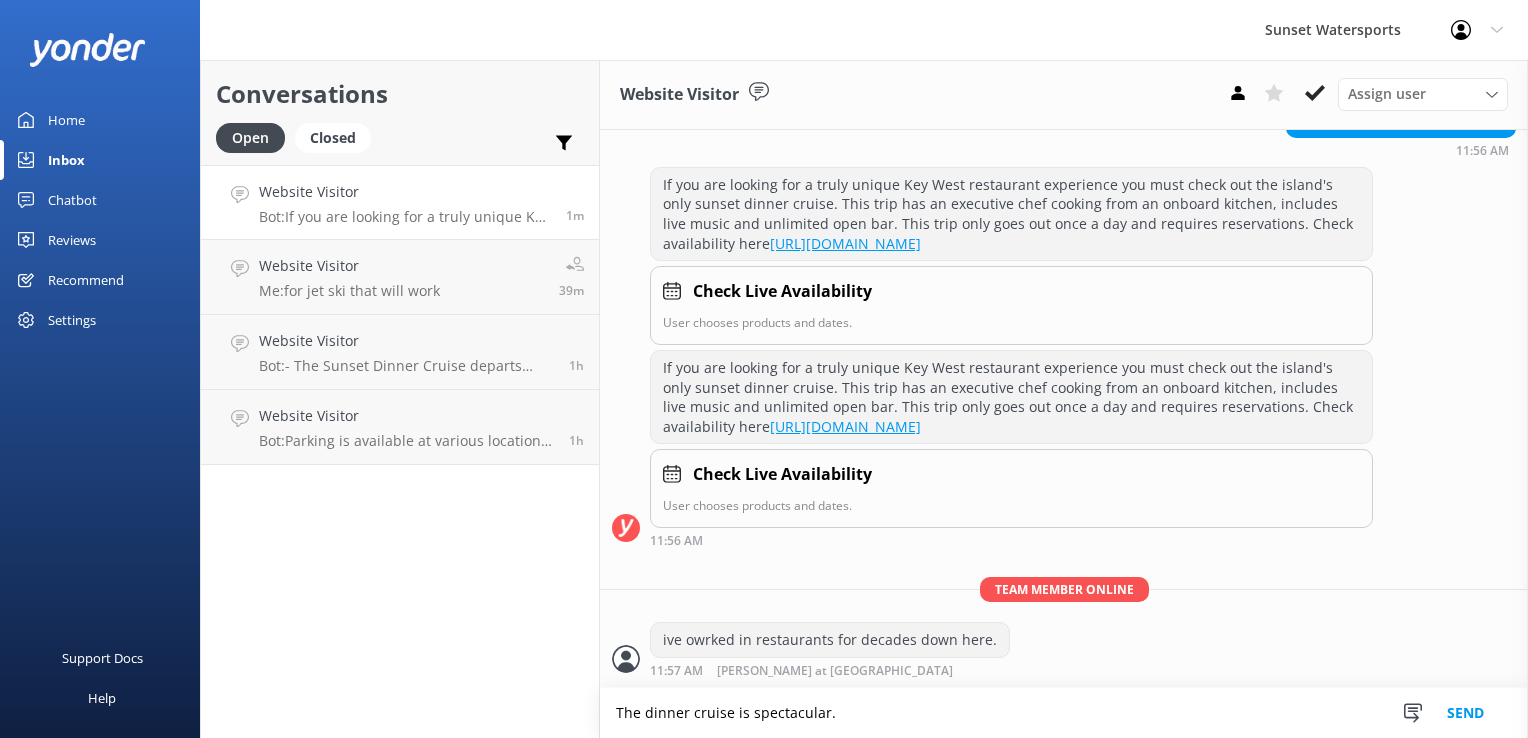 type on "The dinner cruise is spectacular." 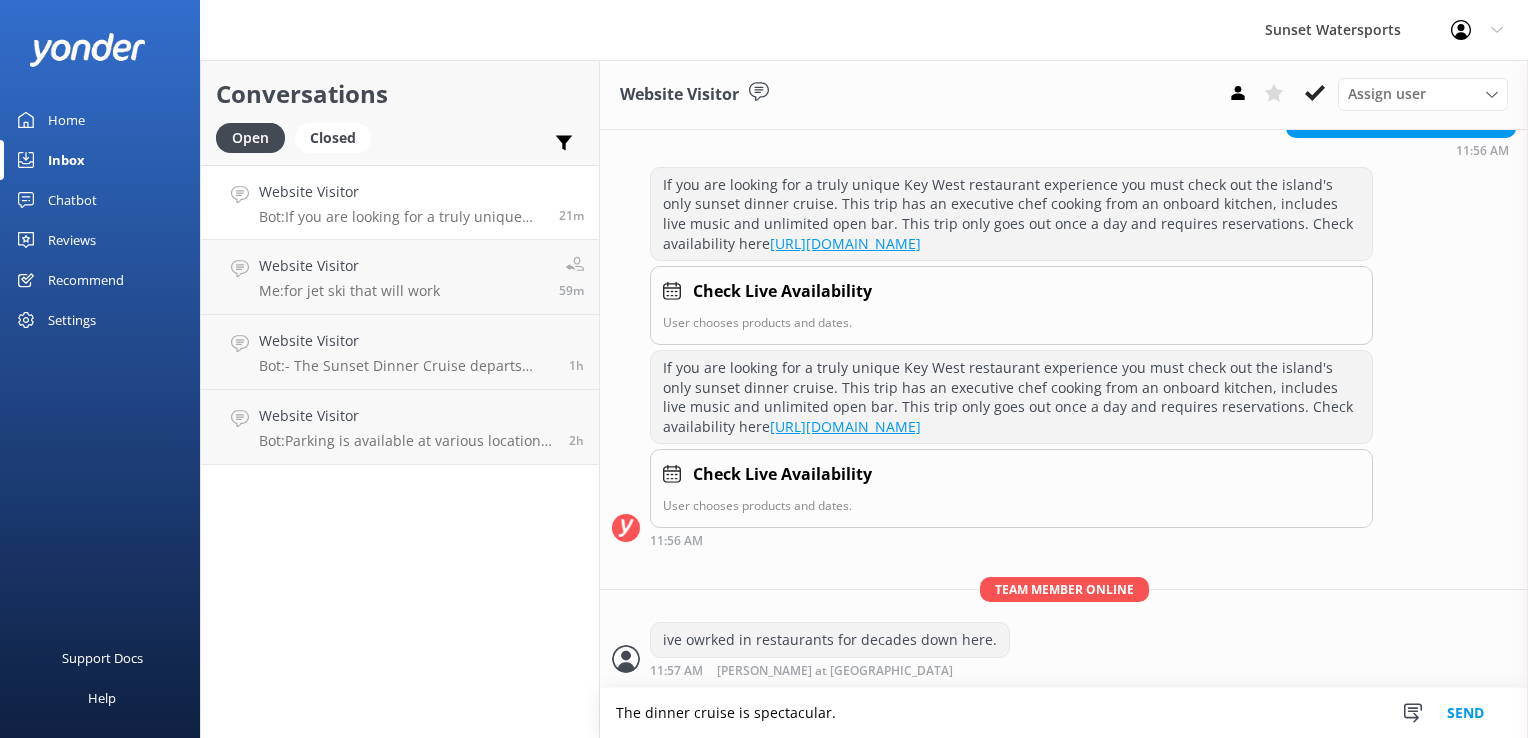 drag, startPoint x: 849, startPoint y: 719, endPoint x: 471, endPoint y: 754, distance: 379.6169 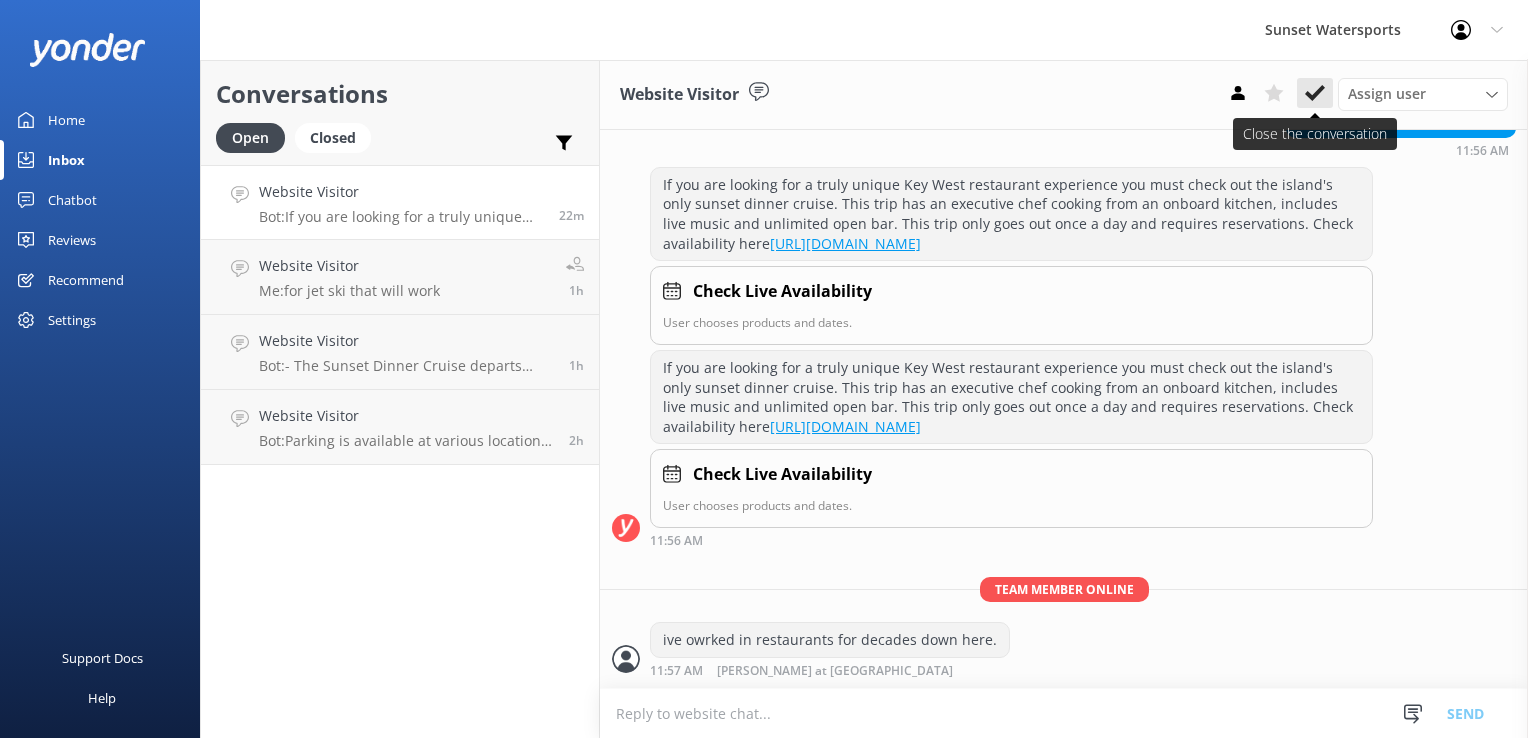 click 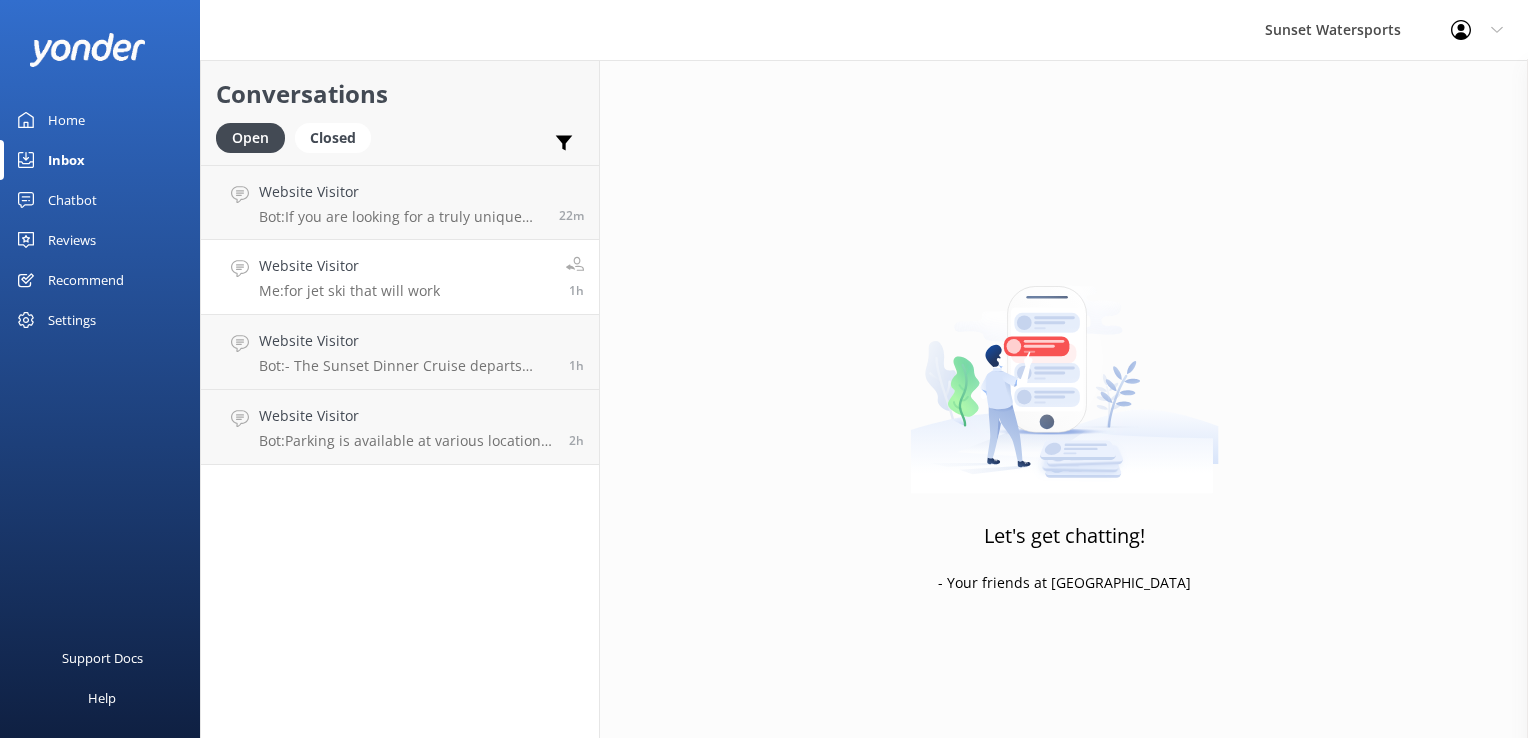click on "Website Visitor Me:  for jet ski that will work 1h" at bounding box center [400, 277] 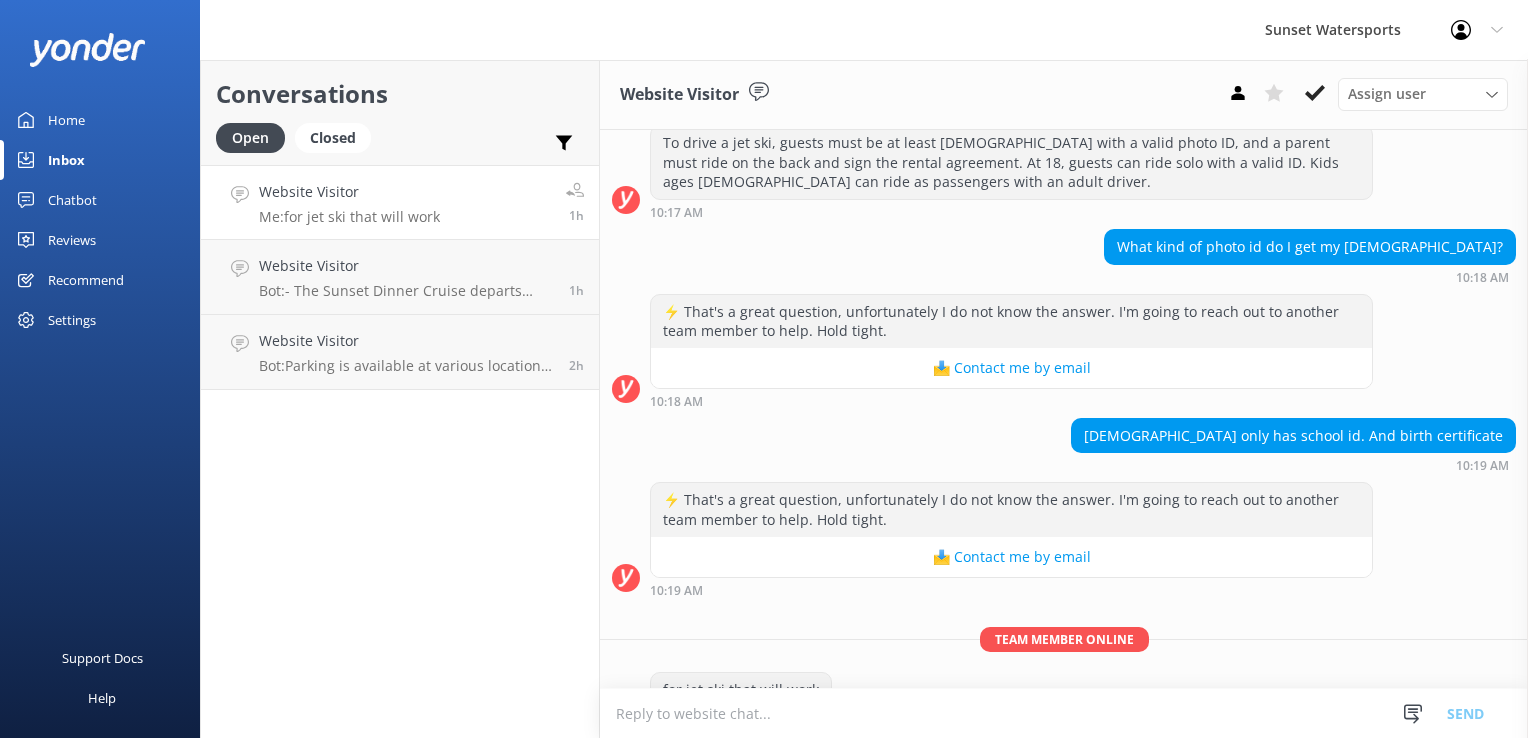 scroll, scrollTop: 294, scrollLeft: 0, axis: vertical 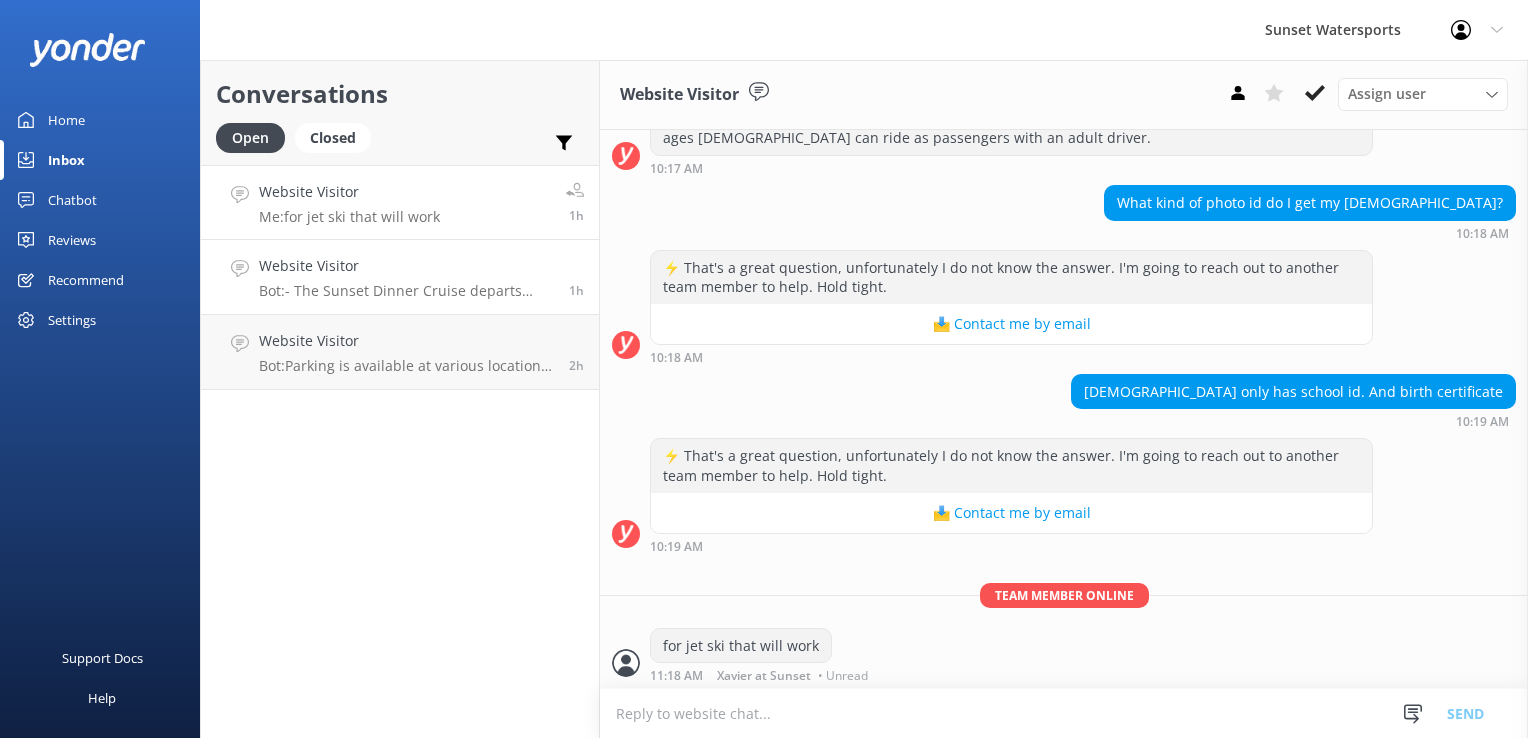click on "Website Visitor Bot:  - The Sunset Dinner Cruise departs from 201 William St, Key West, FL 33040, in the Historic Seaport.
- The Sunset Sip & Sail also departs from 201 William St, Key West, FL 33040, in the Historic Seaport.
For directions, you can visit the provided links in the knowledge base." at bounding box center (406, 277) 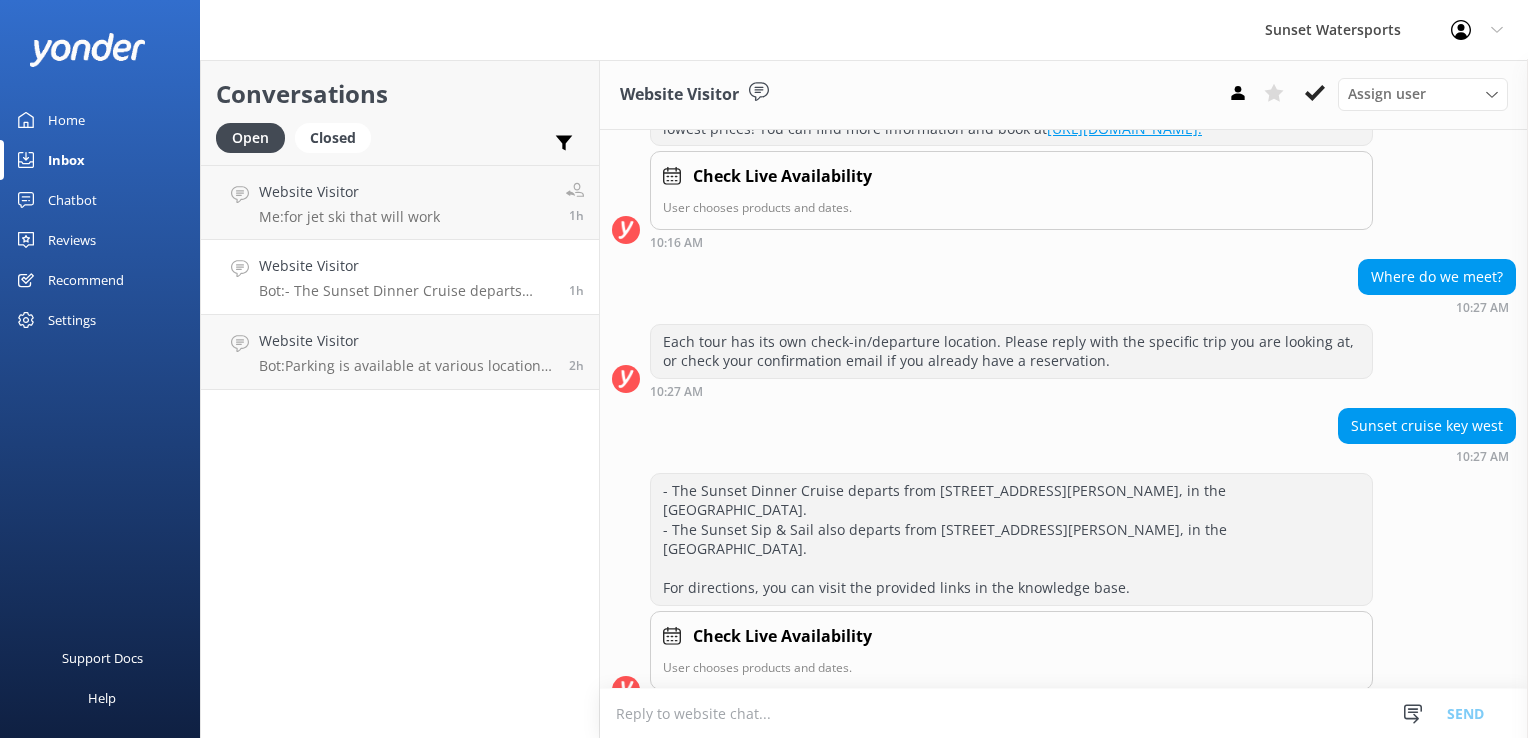 scroll, scrollTop: 290, scrollLeft: 0, axis: vertical 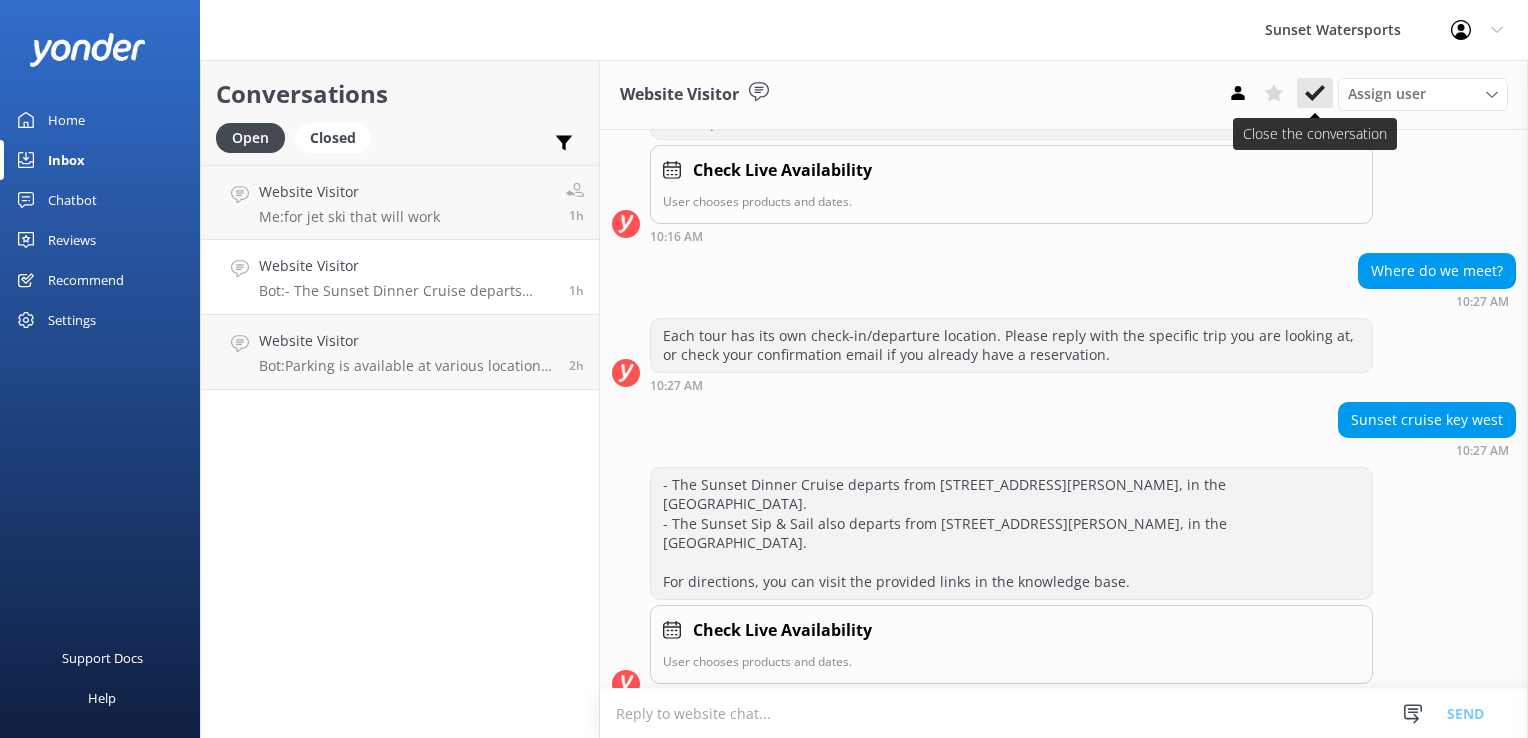 click 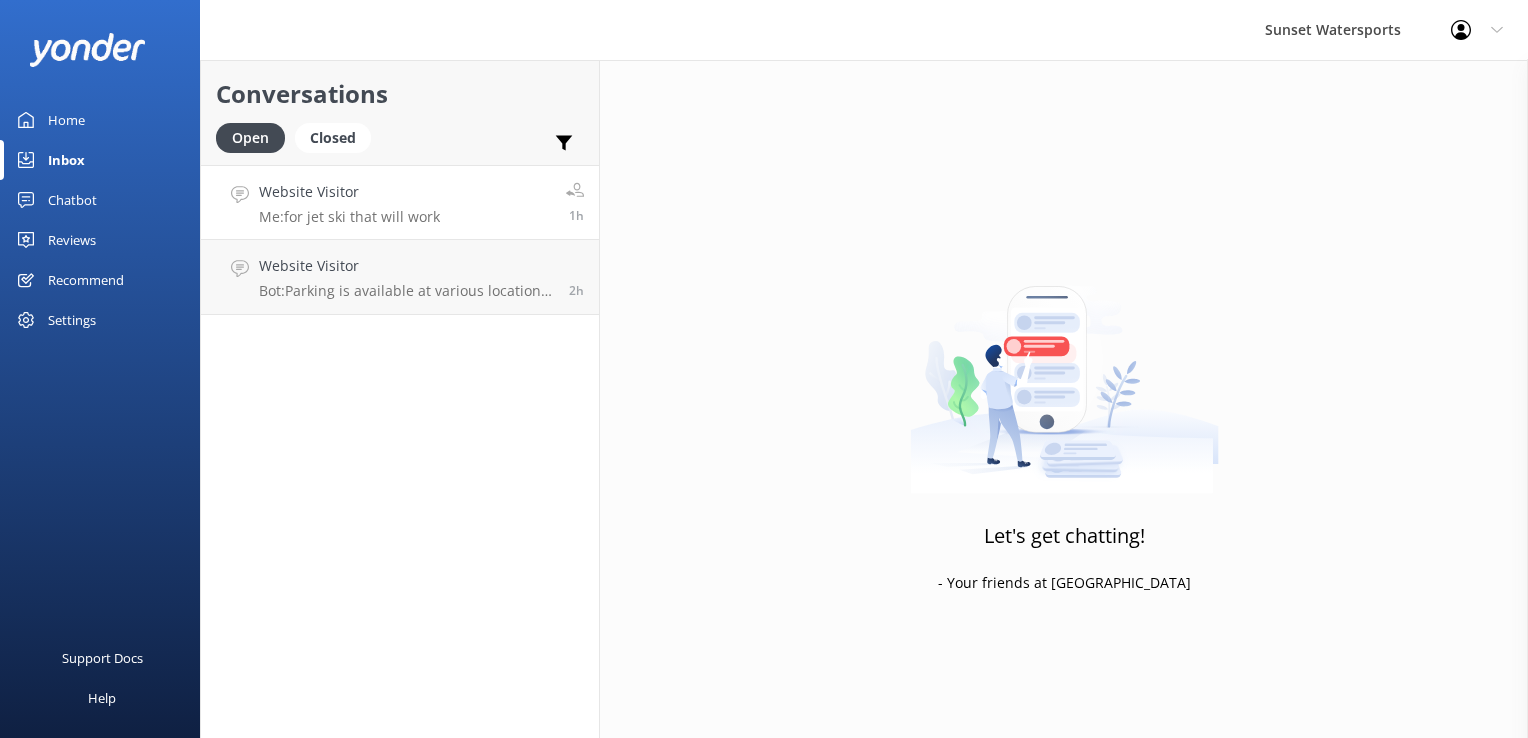 click on "Website Visitor Me:  for jet ski that will work 1h" at bounding box center [400, 202] 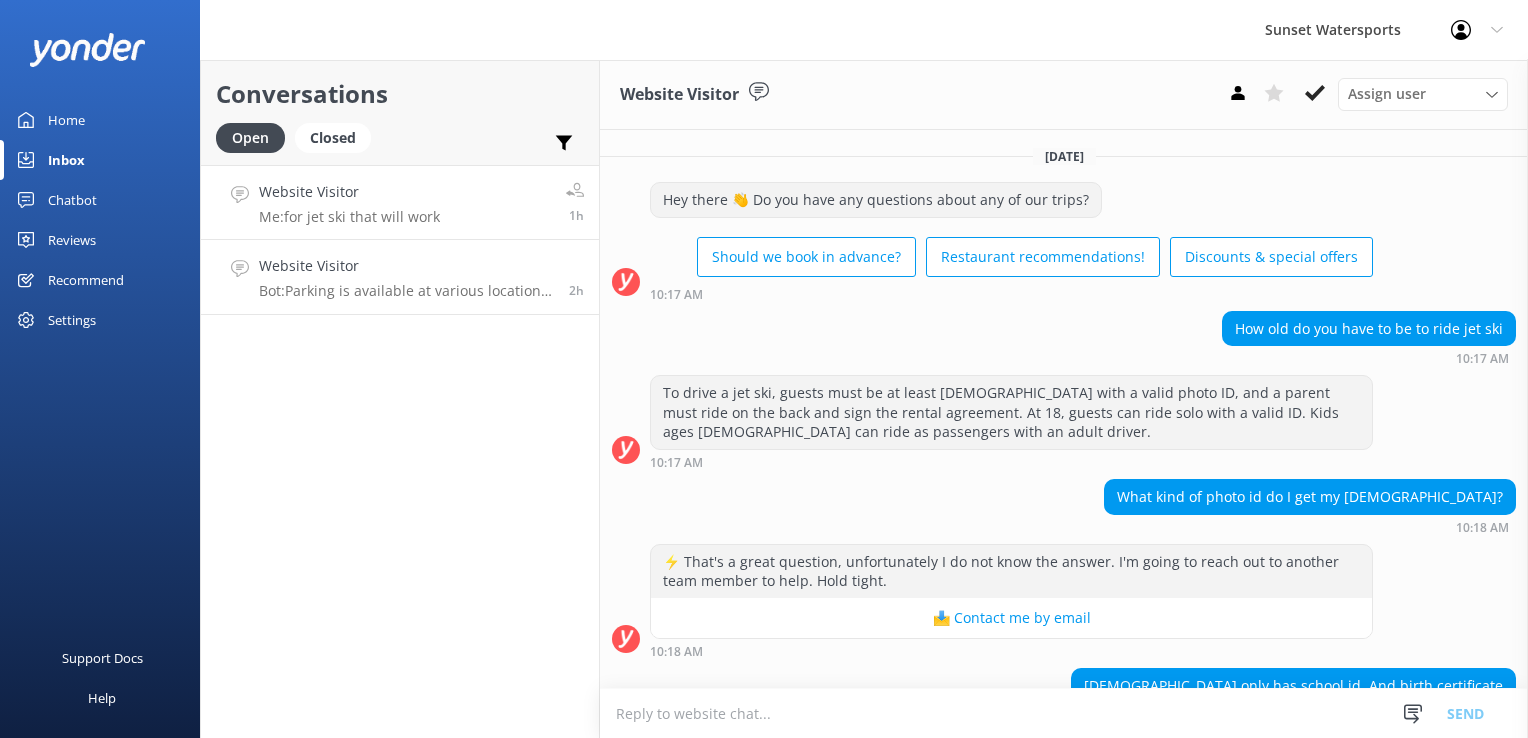 scroll, scrollTop: 294, scrollLeft: 0, axis: vertical 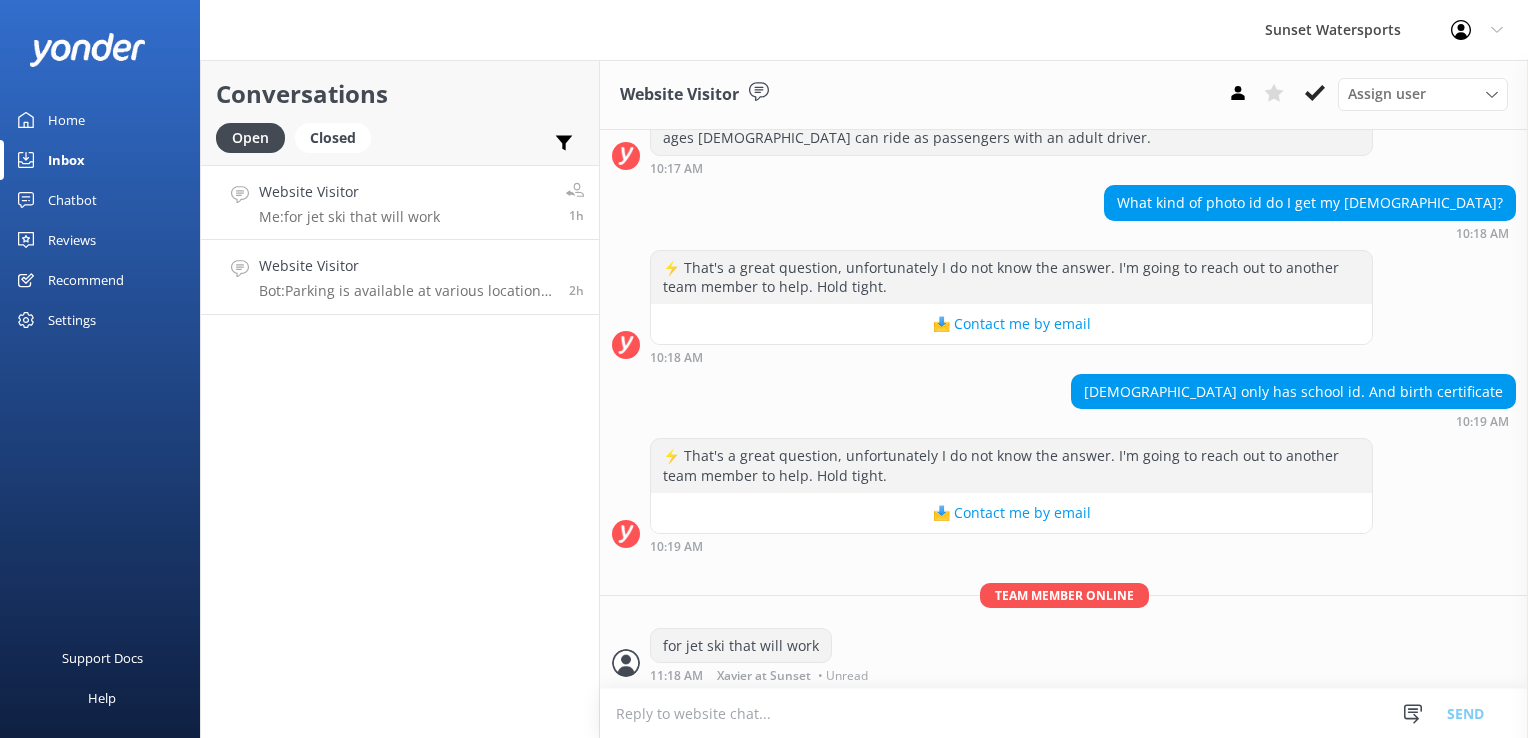 click on "Website Visitor" at bounding box center (406, 266) 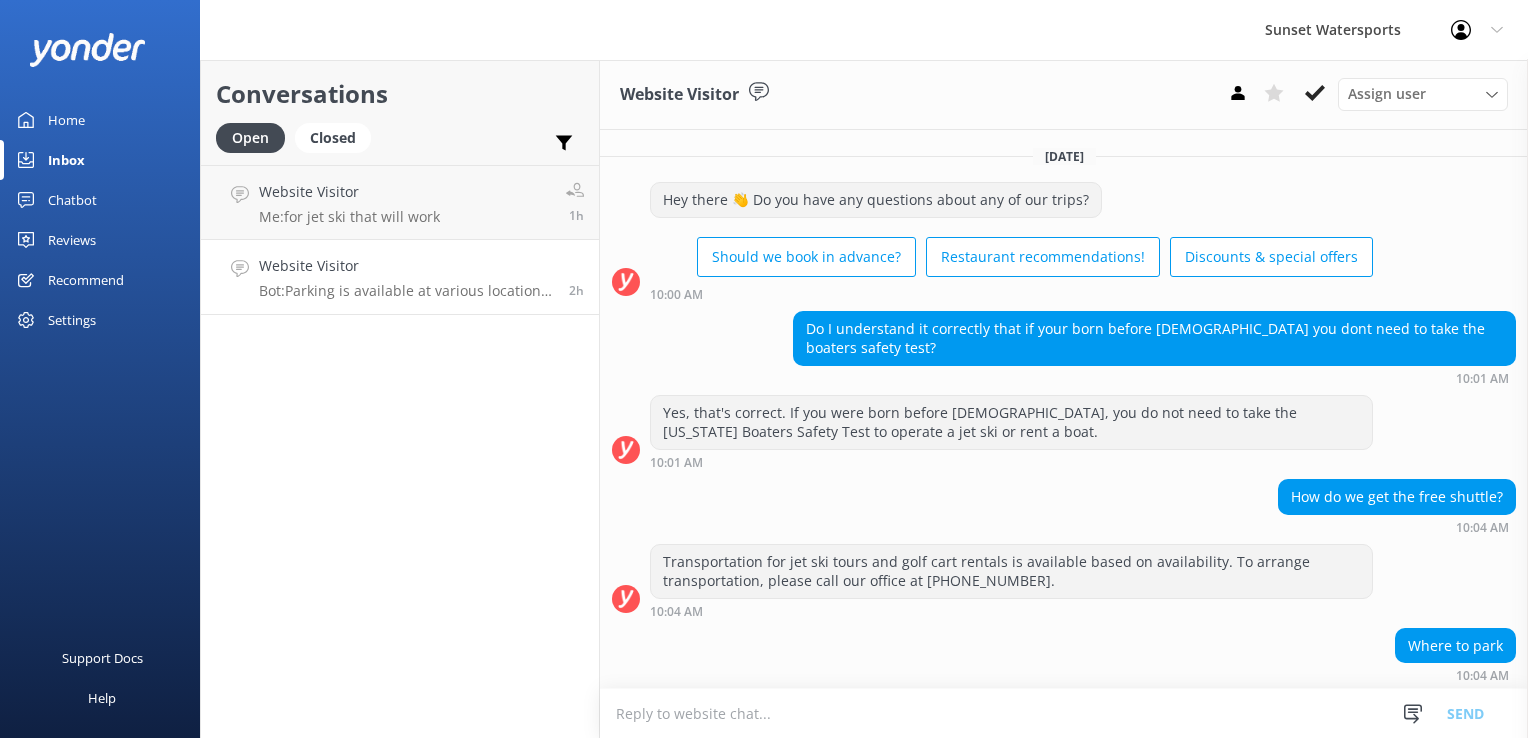 scroll, scrollTop: 182, scrollLeft: 0, axis: vertical 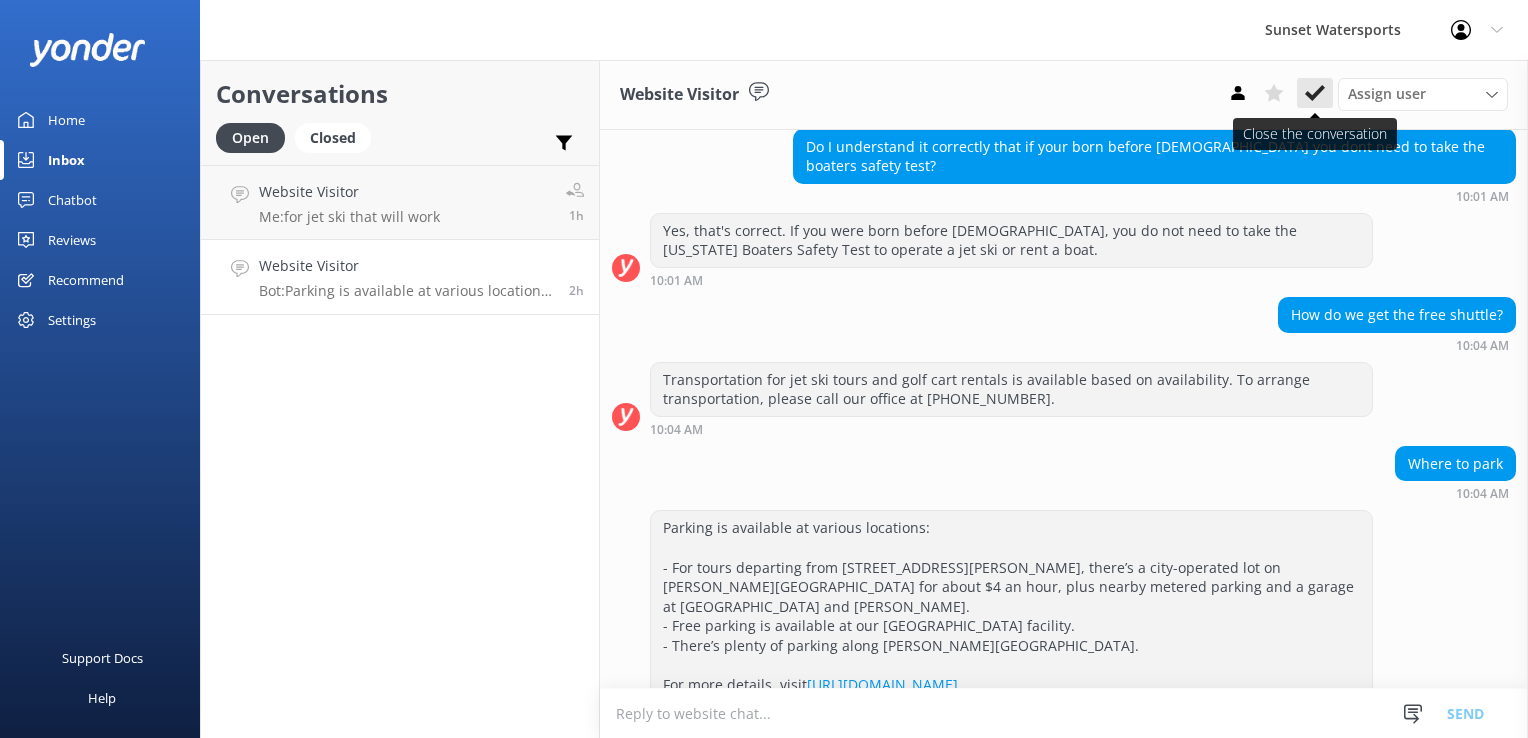 click 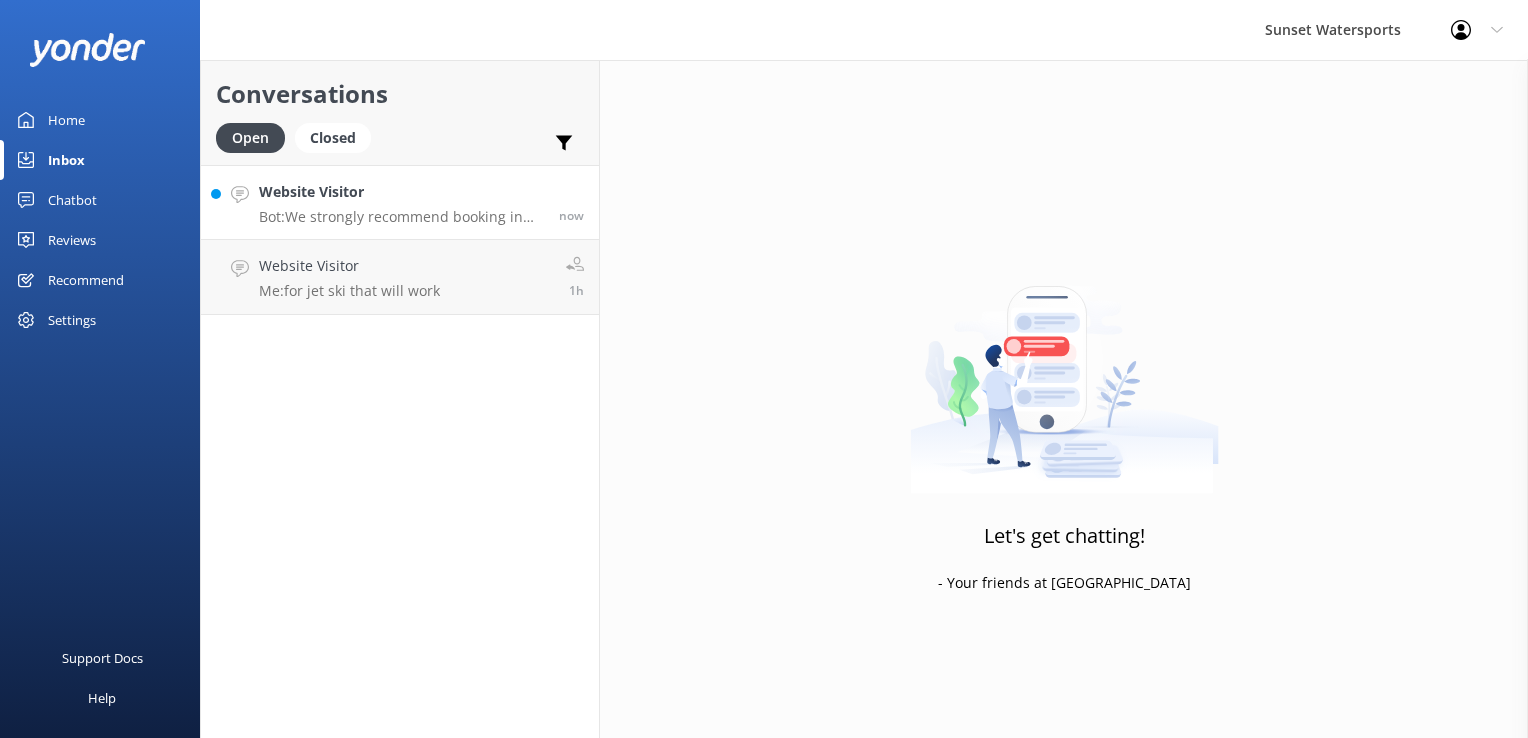 click on "Bot:  We strongly recommend booking in advance as our tours are known to sell out, especially this time of the year! To view availability and book online, click https://fareharbor.com/embeds/book/sunsetwatersportskeywest/?full-items=yes&flow=468359" at bounding box center [401, 217] 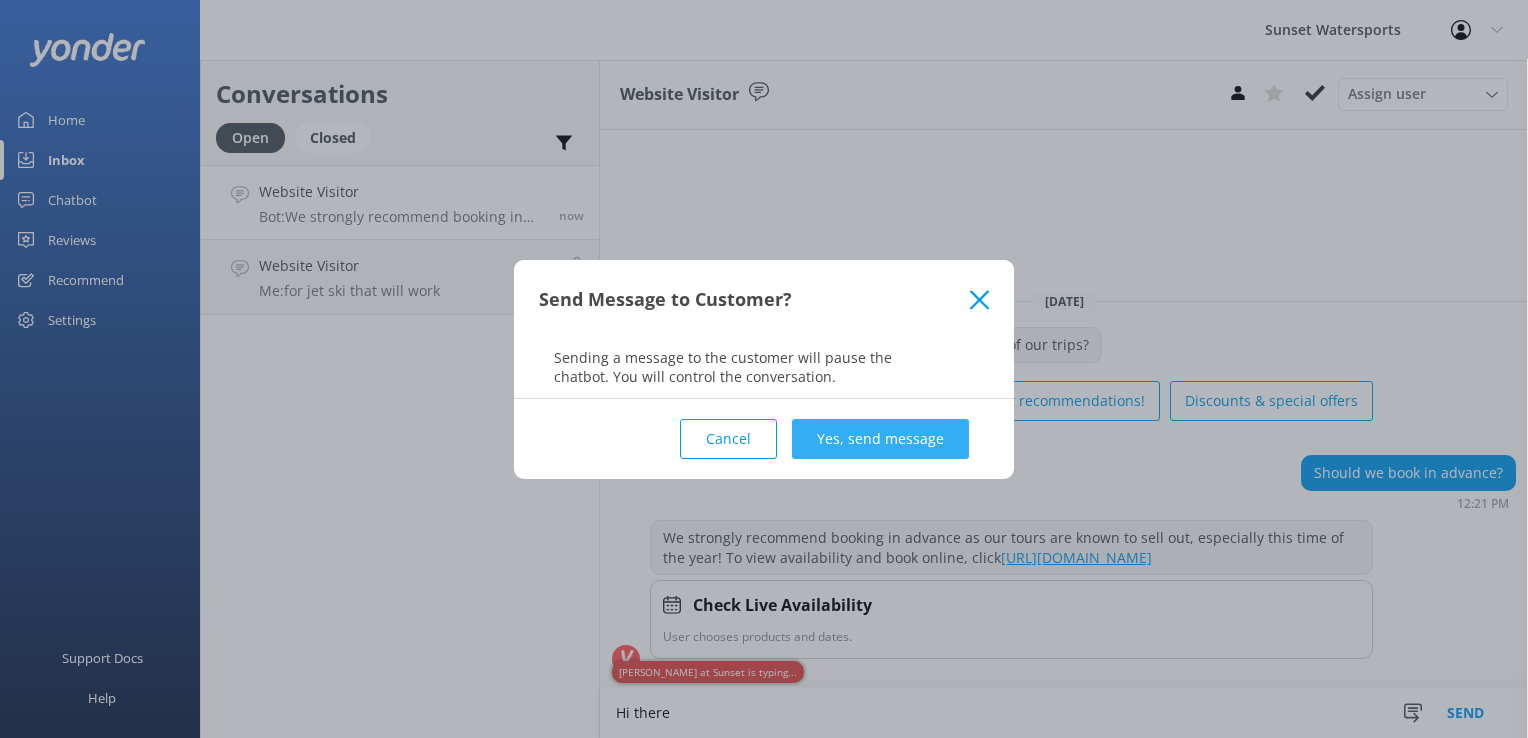 type on "Hi there" 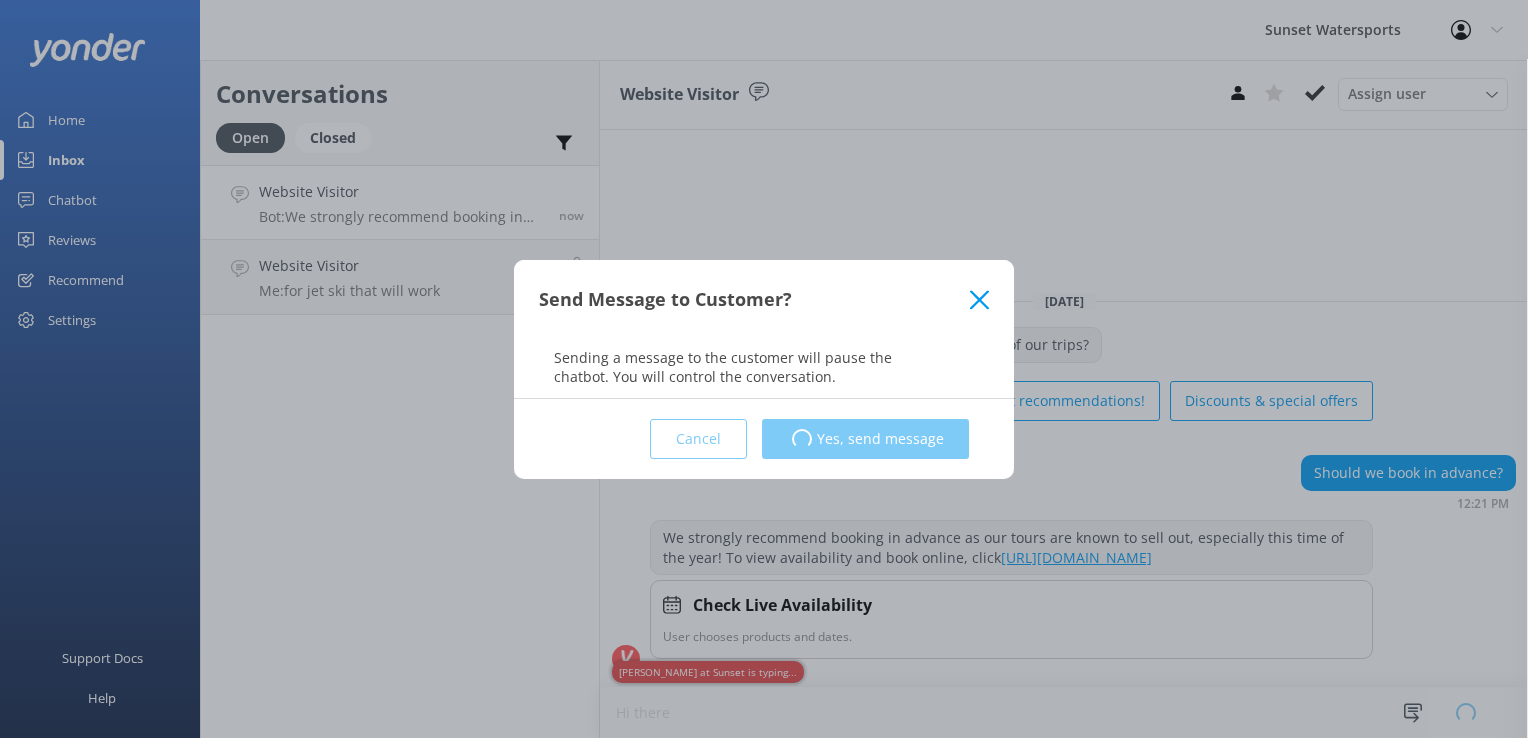 type 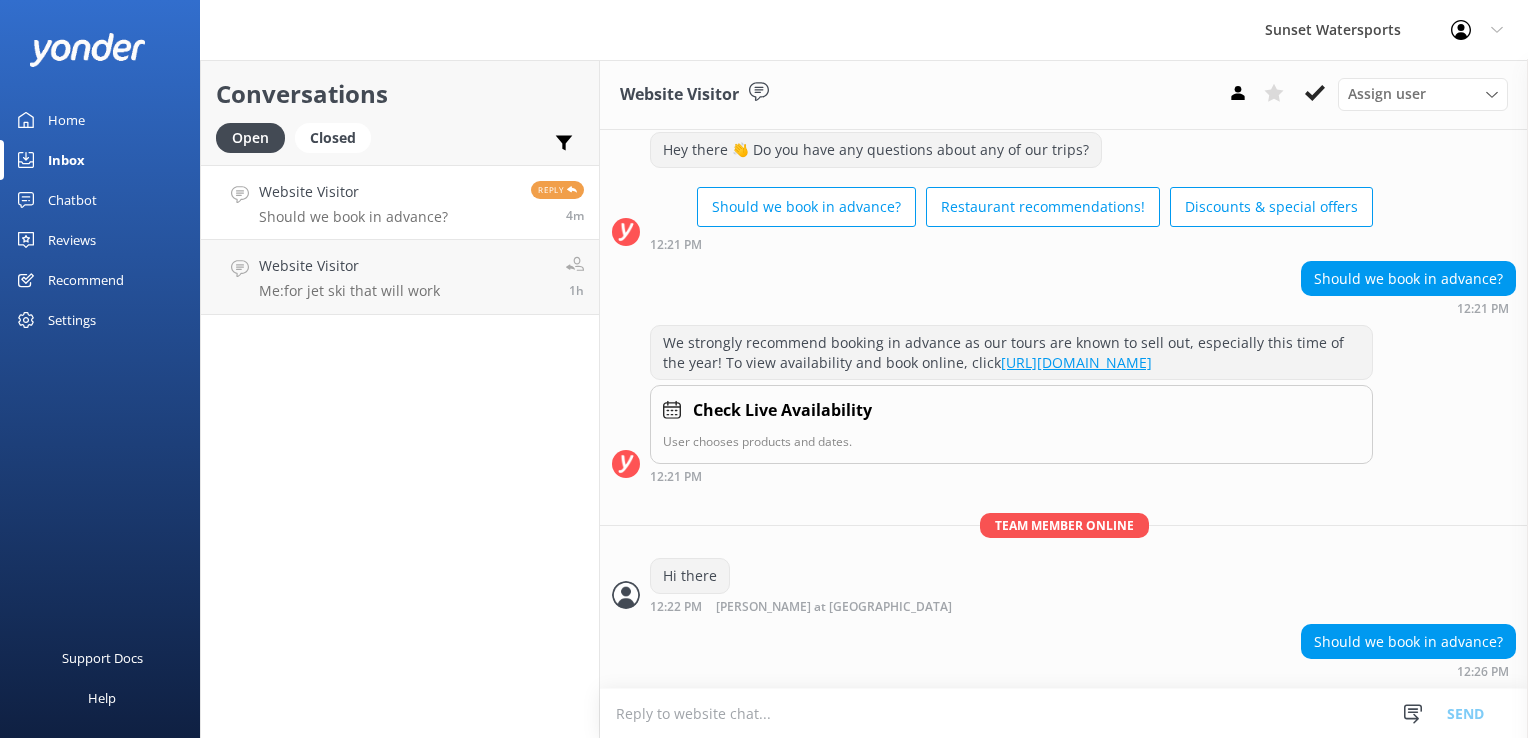 scroll, scrollTop: 66, scrollLeft: 0, axis: vertical 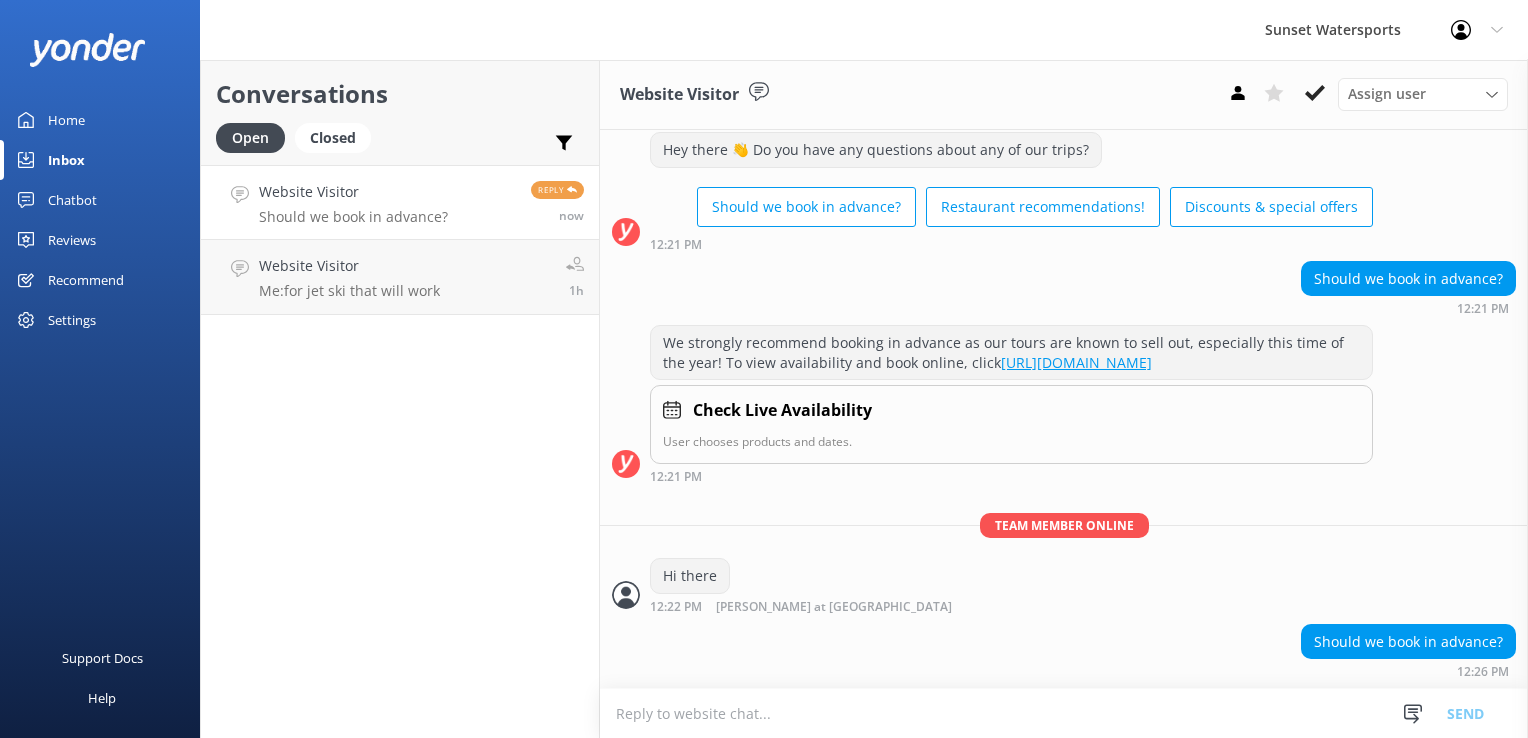 click on "Website Visitor Should we book in advance? Reply now" at bounding box center [400, 202] 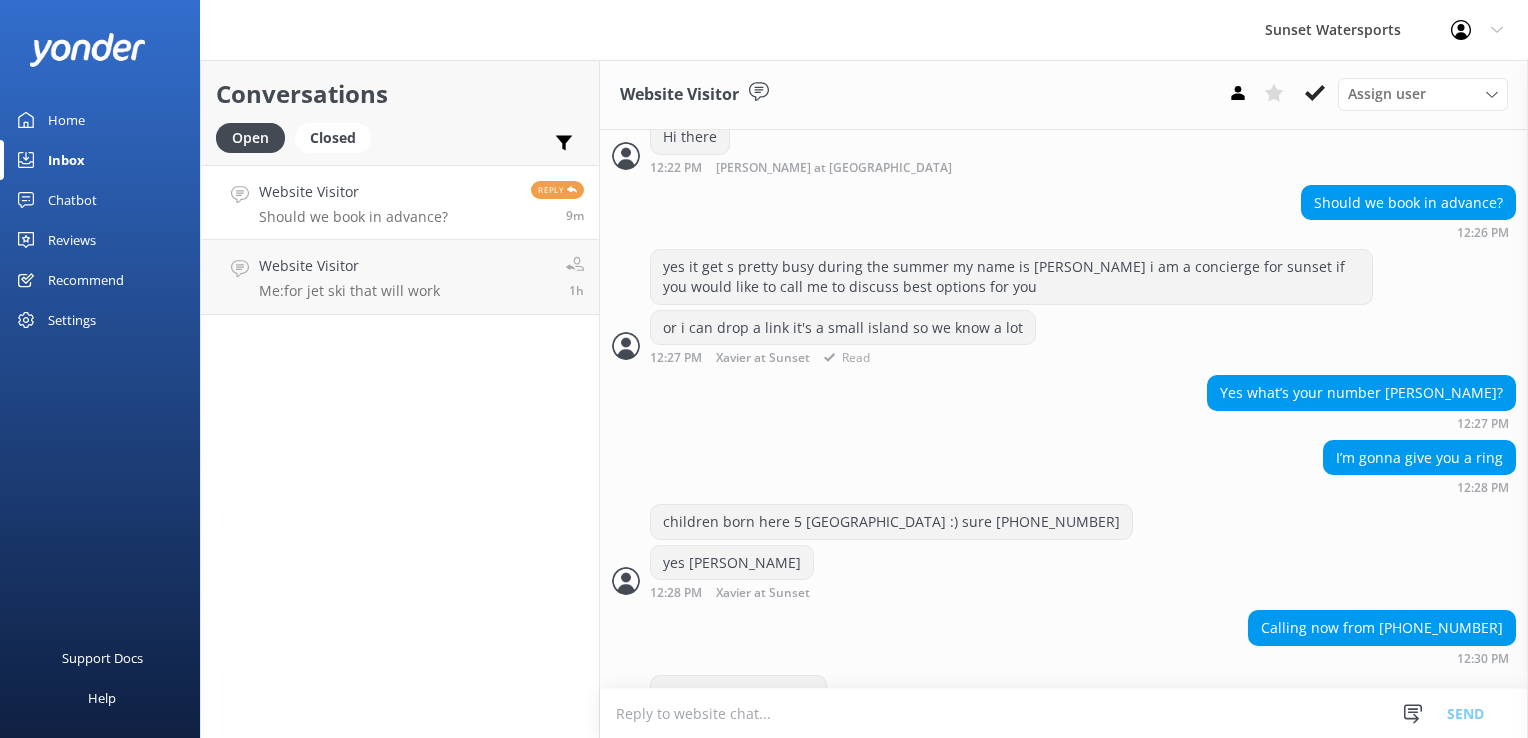 scroll, scrollTop: 553, scrollLeft: 0, axis: vertical 